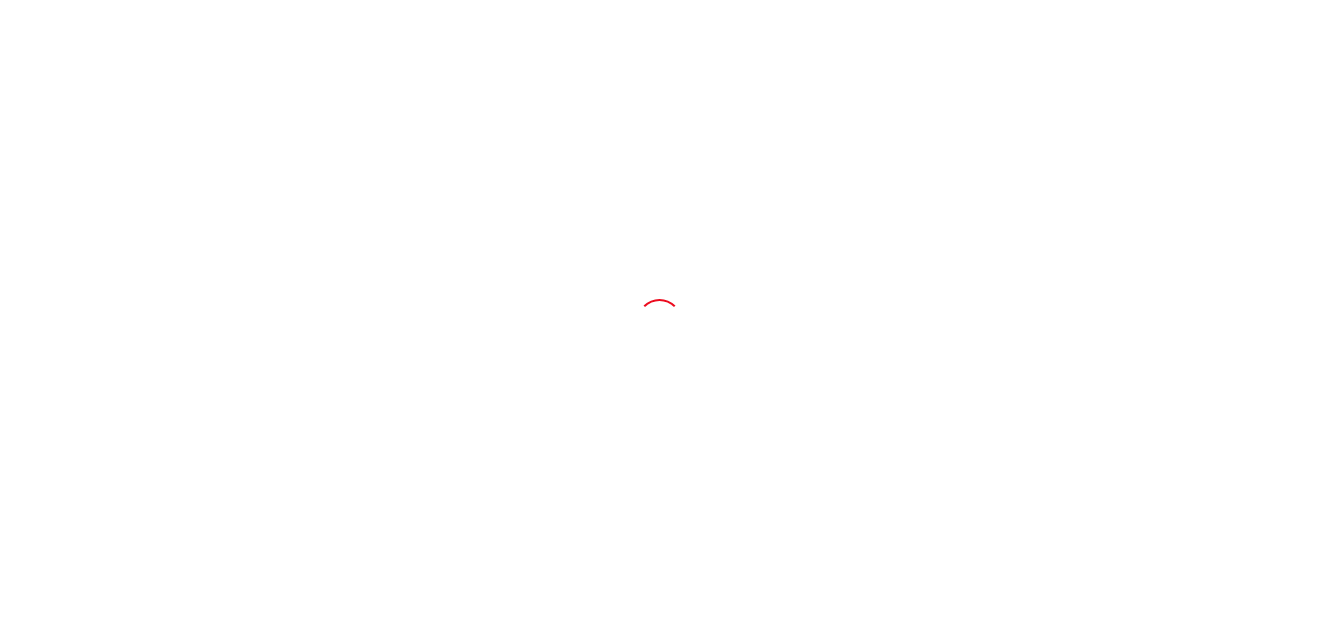 scroll, scrollTop: 0, scrollLeft: 0, axis: both 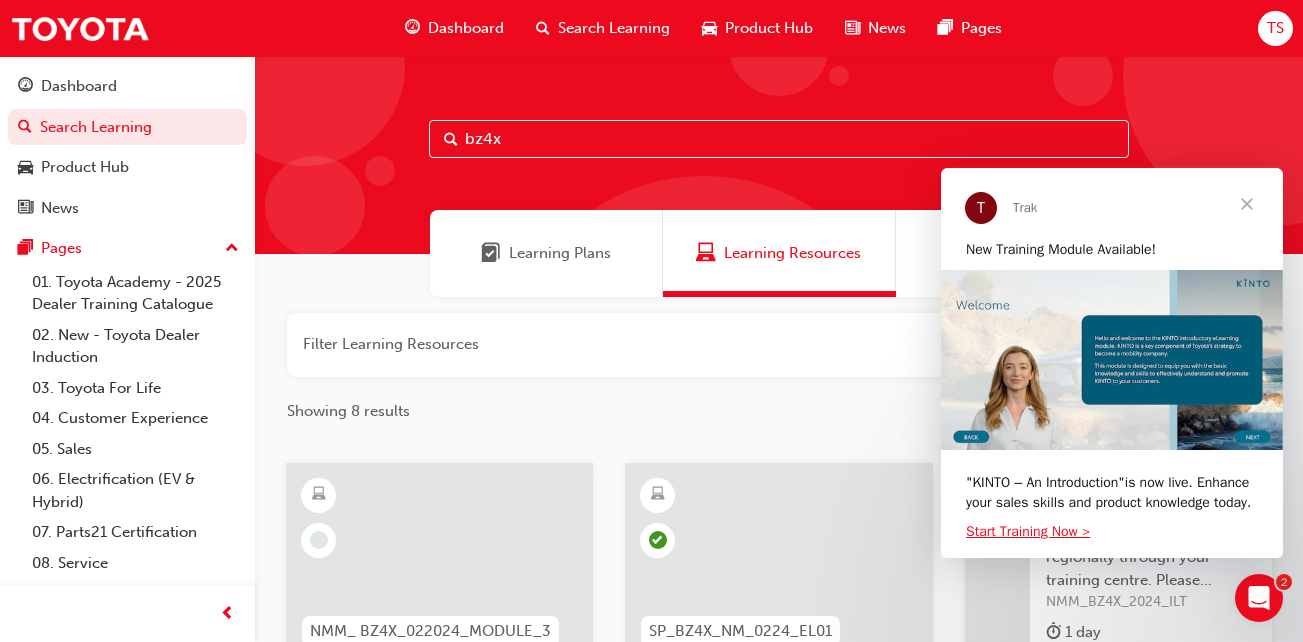 click at bounding box center [1247, 204] 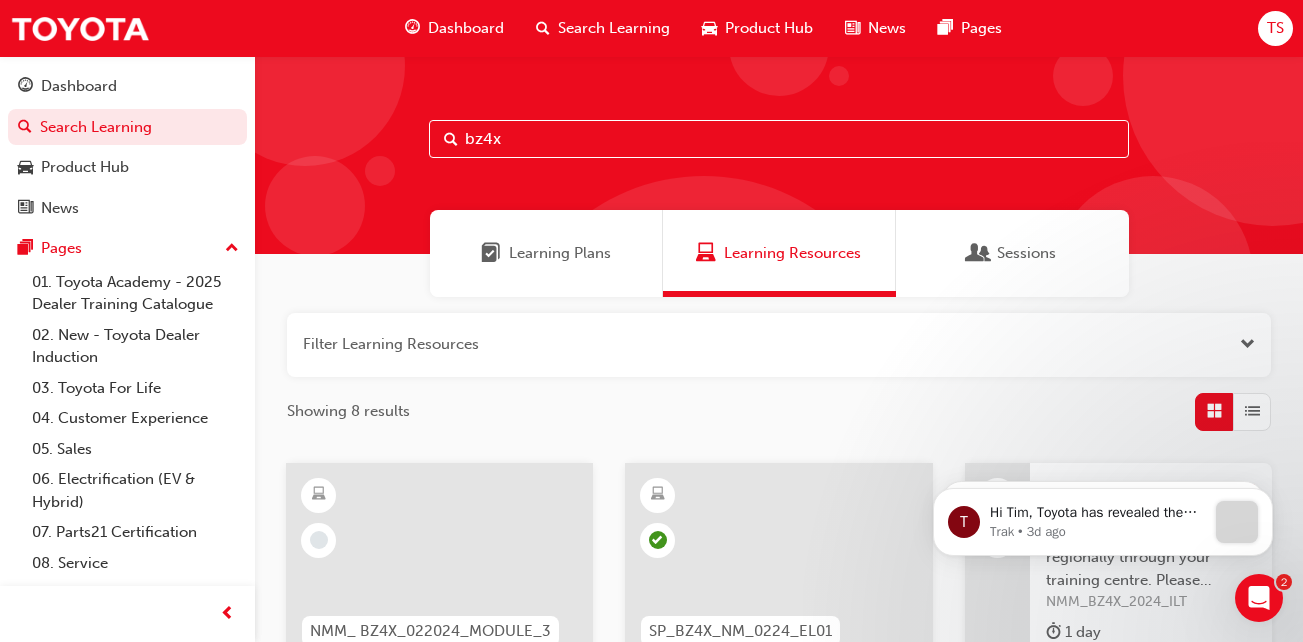 scroll, scrollTop: 0, scrollLeft: 0, axis: both 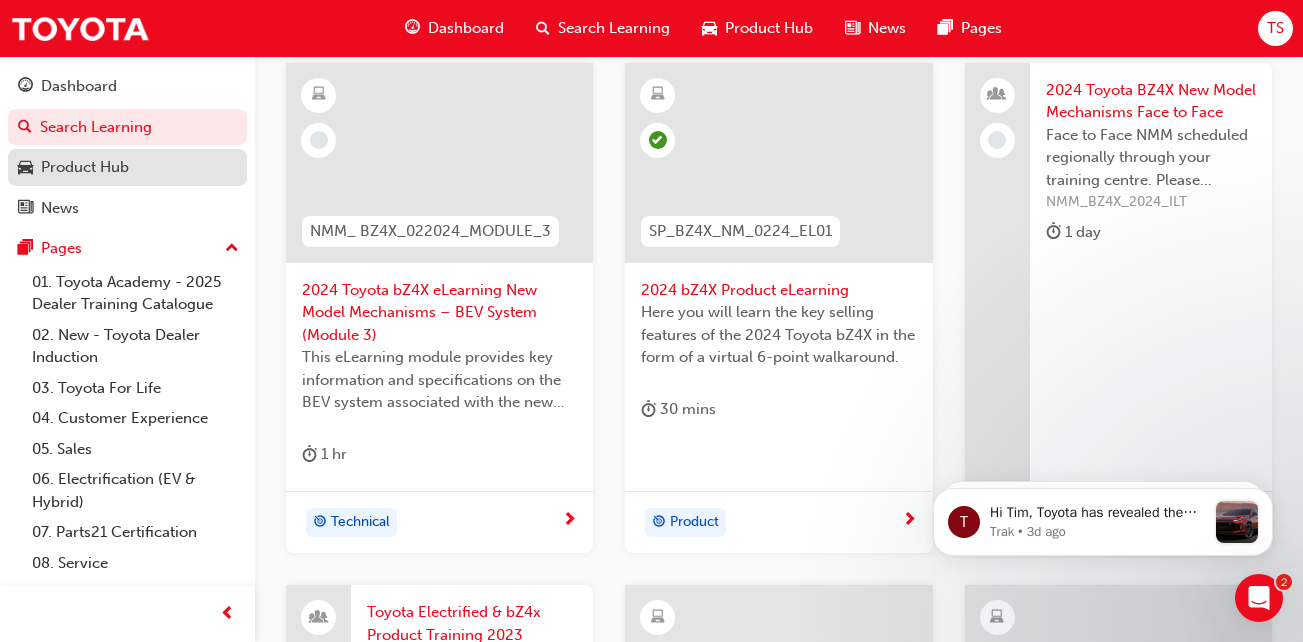 click on "Product Hub" at bounding box center (85, 167) 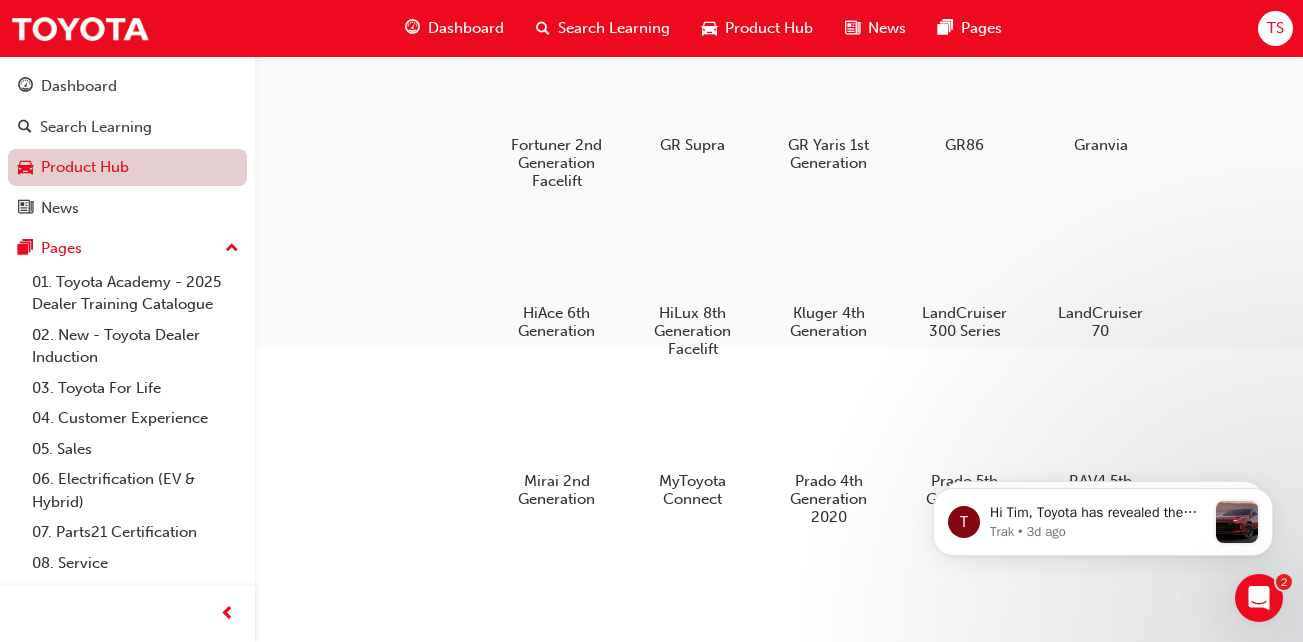 scroll, scrollTop: 0, scrollLeft: 0, axis: both 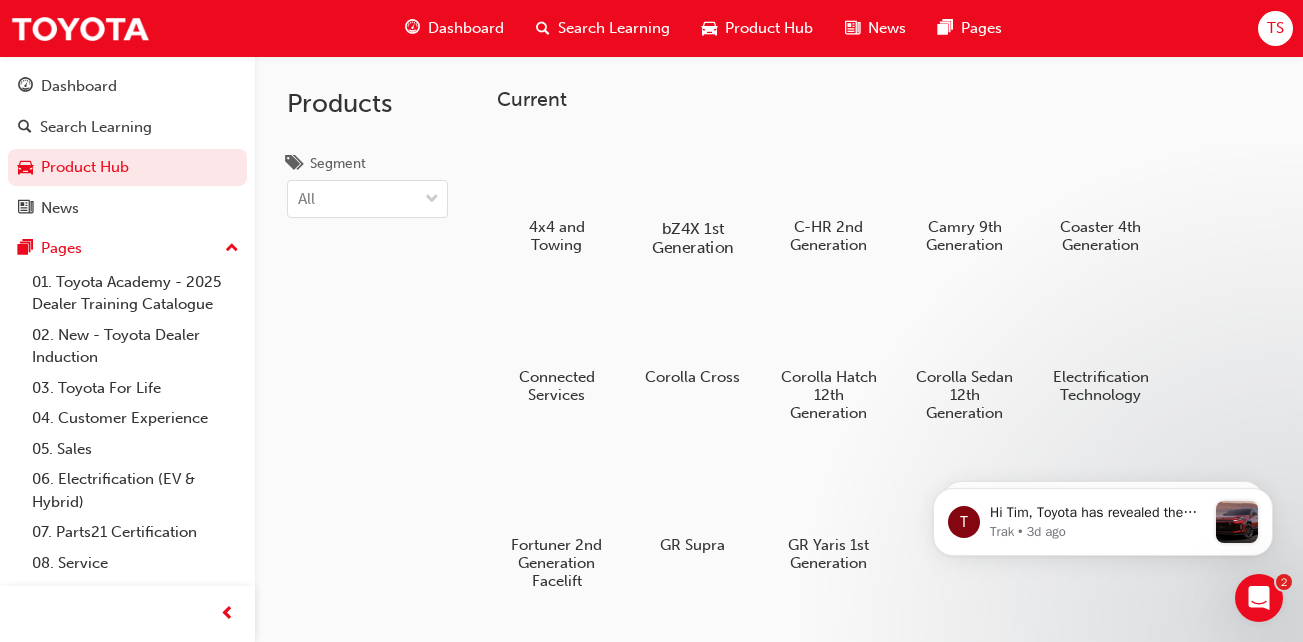 click at bounding box center (692, 170) 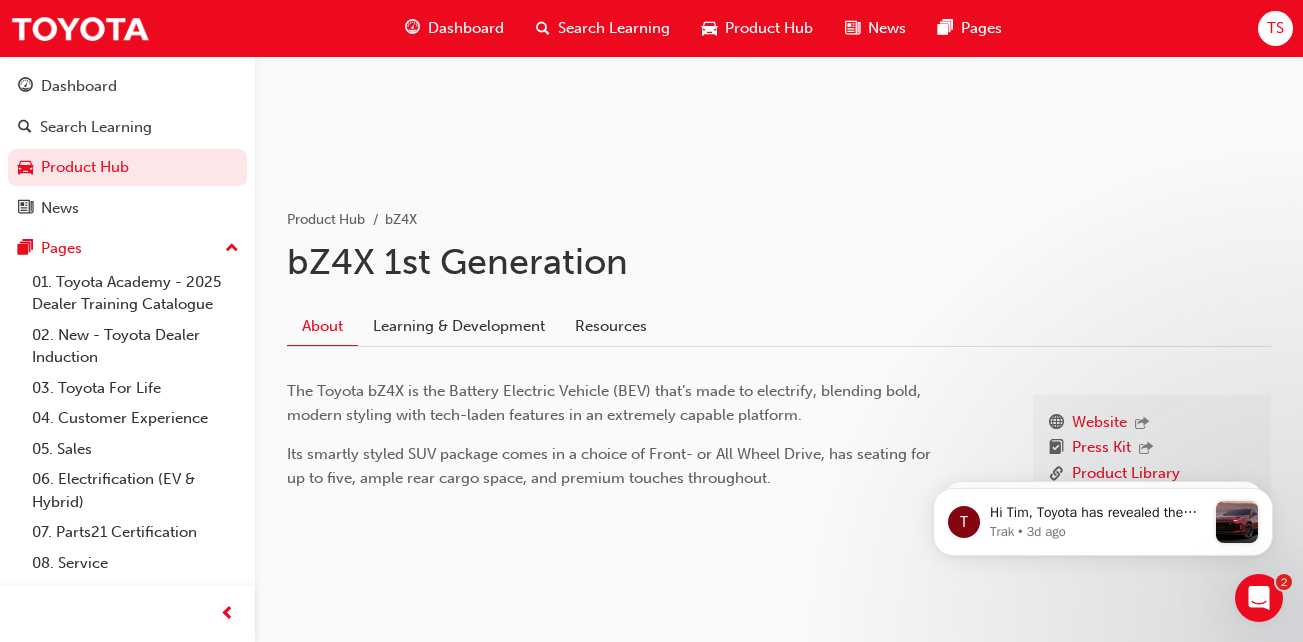 scroll, scrollTop: 292, scrollLeft: 0, axis: vertical 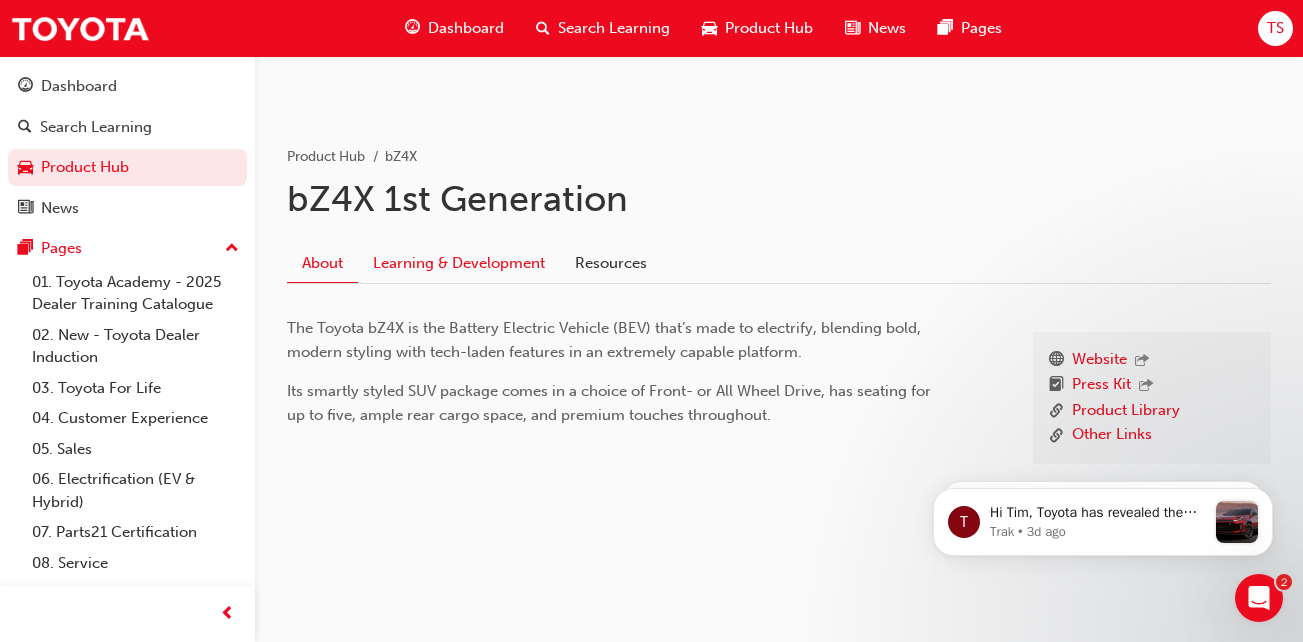 click on "Learning & Development" at bounding box center [459, 263] 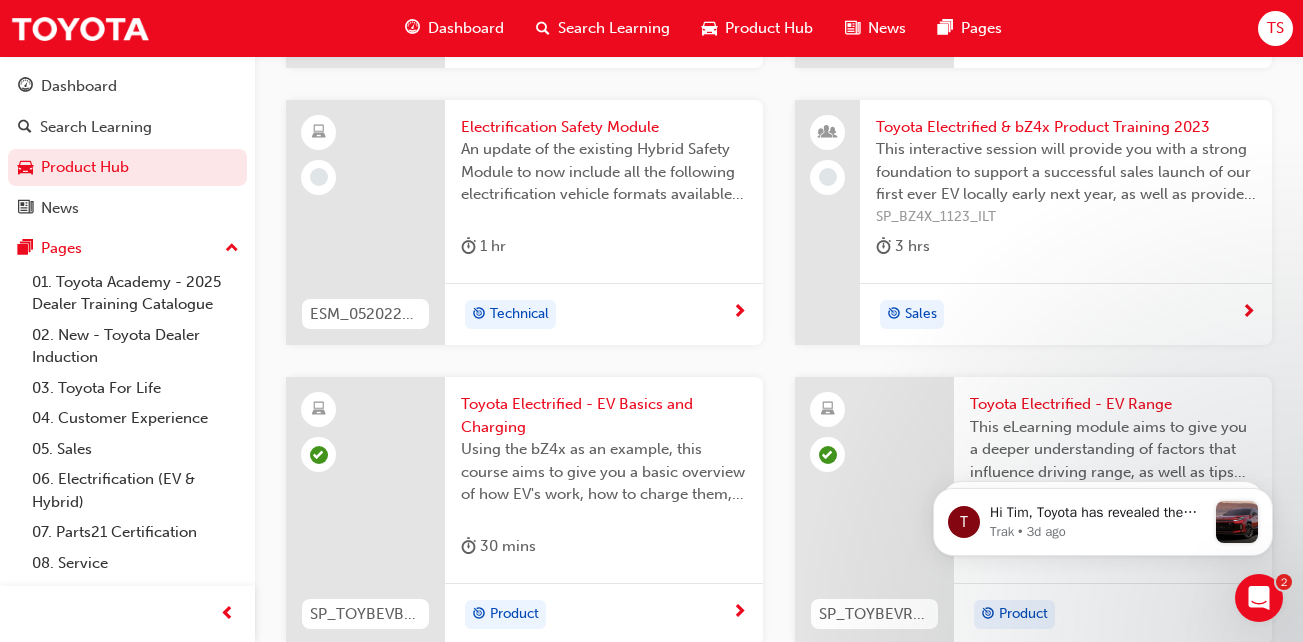 scroll, scrollTop: 1592, scrollLeft: 0, axis: vertical 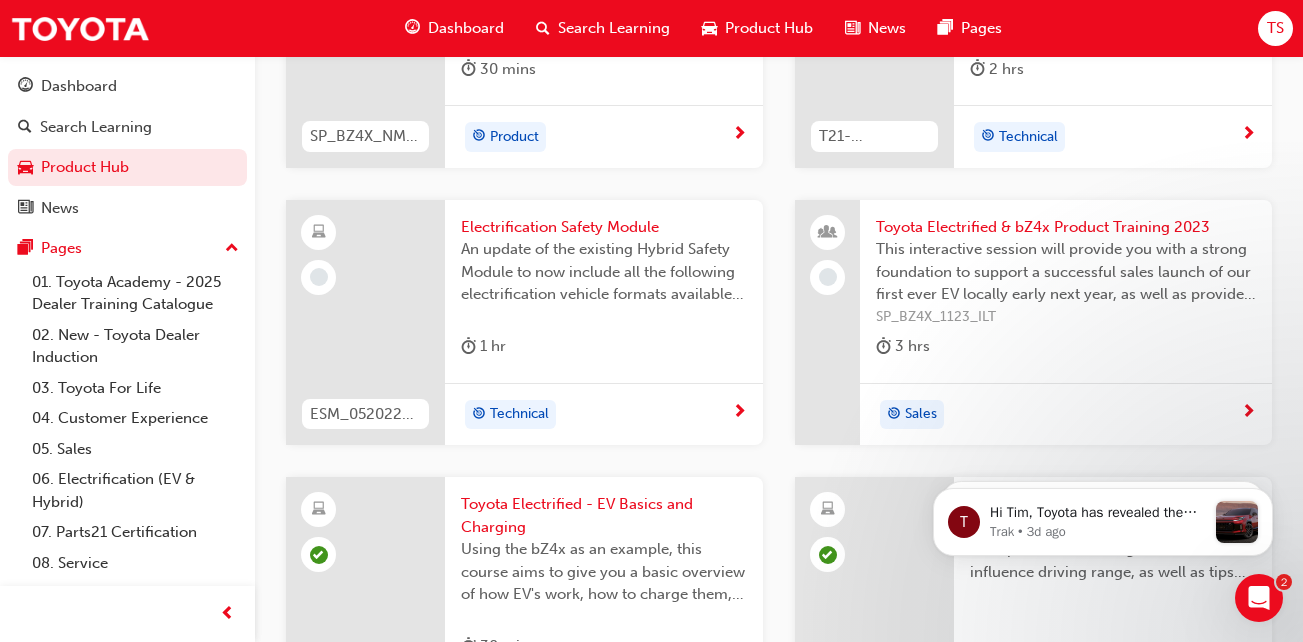 click on "Toyota Electrified & bZ4x Product Training 2023" at bounding box center [1066, 227] 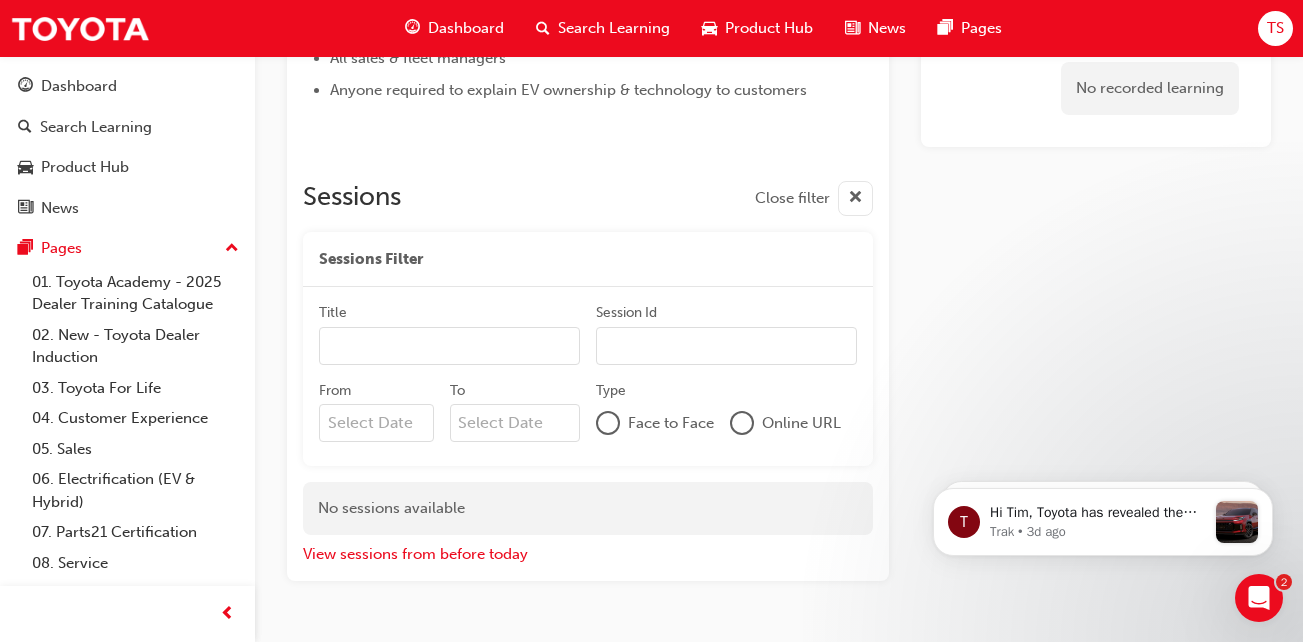 scroll, scrollTop: 1284, scrollLeft: 0, axis: vertical 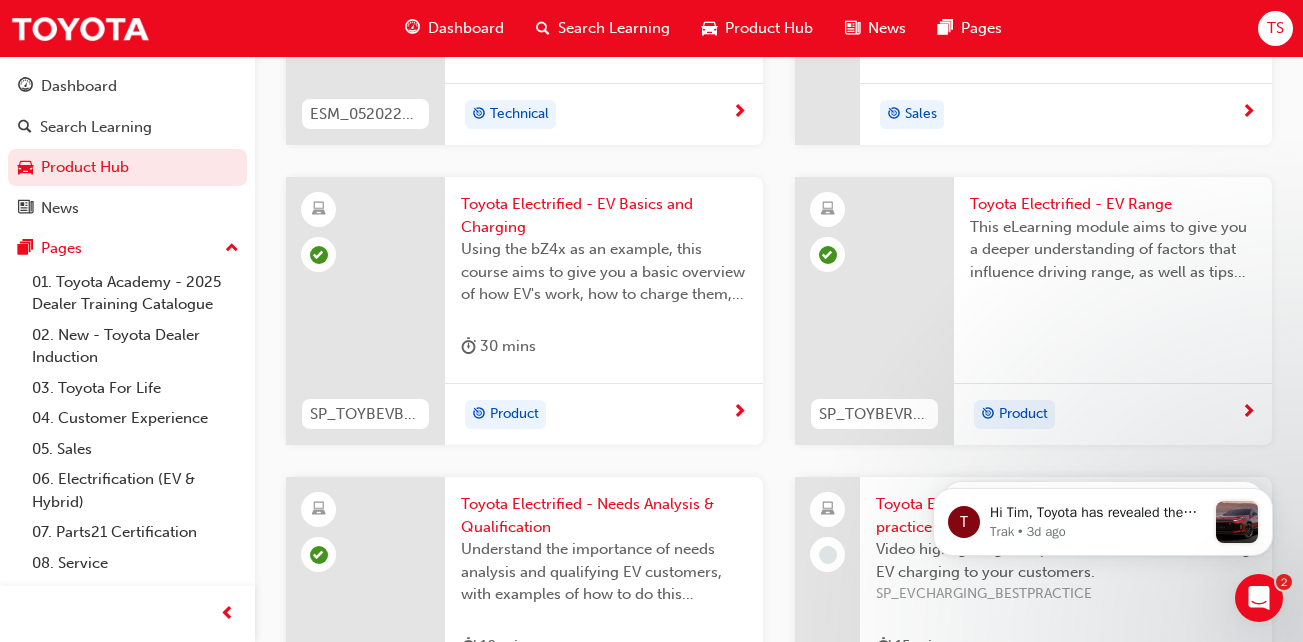 click on "Toyota Electrified - EV Basics and Charging" at bounding box center [604, 215] 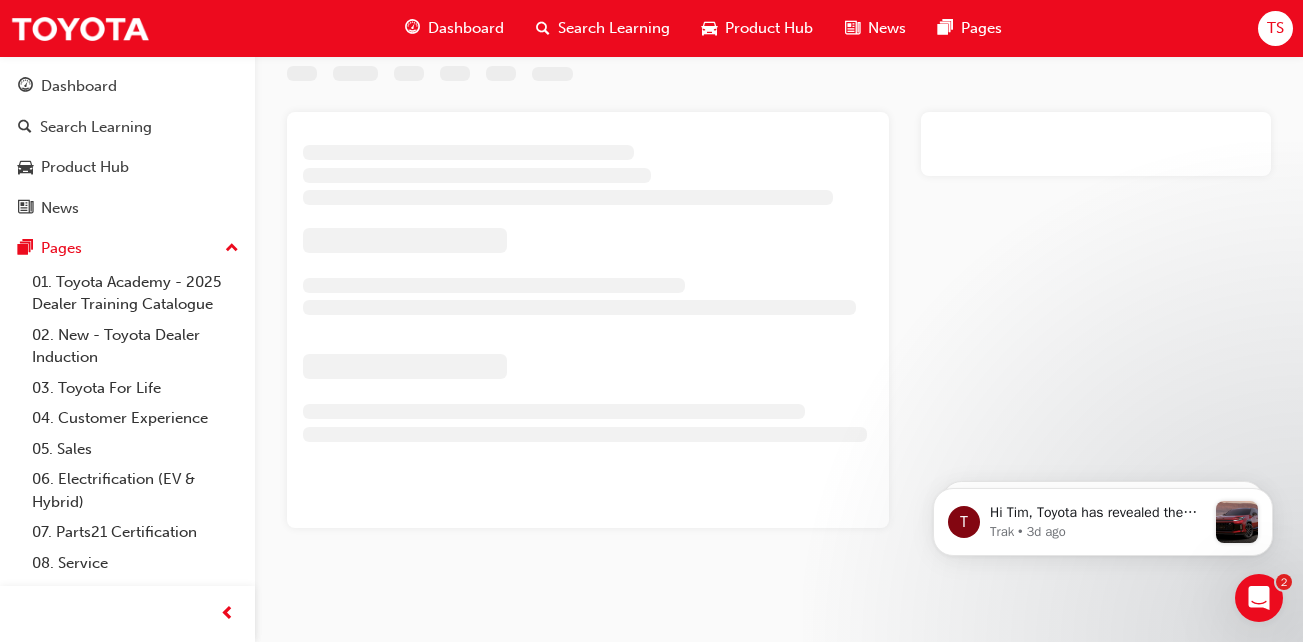 scroll, scrollTop: 0, scrollLeft: 0, axis: both 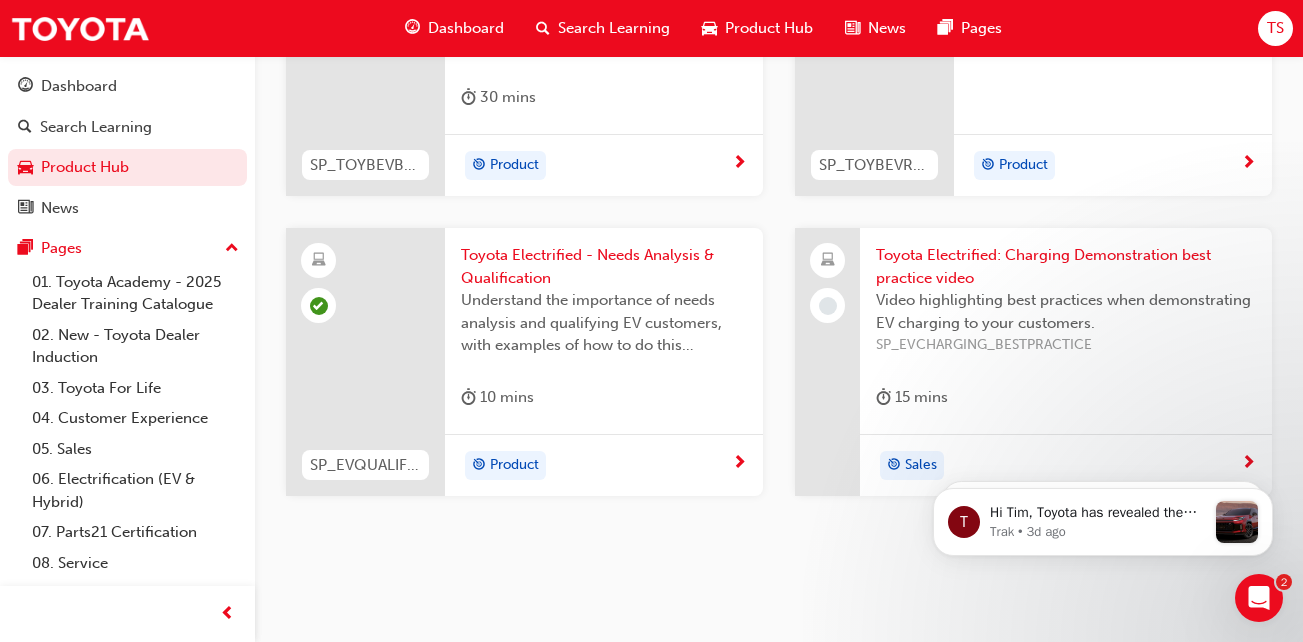 click on "Toyota Electrified: Charging Demonstration best practice video" at bounding box center [1066, 266] 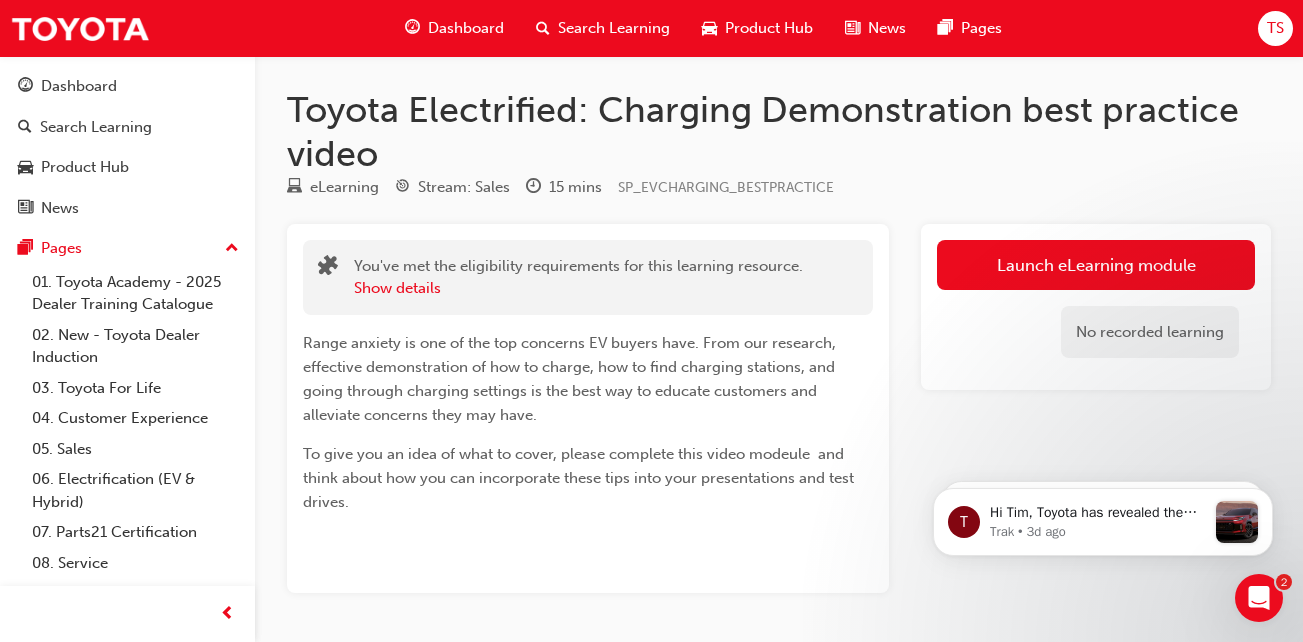 scroll, scrollTop: 65, scrollLeft: 0, axis: vertical 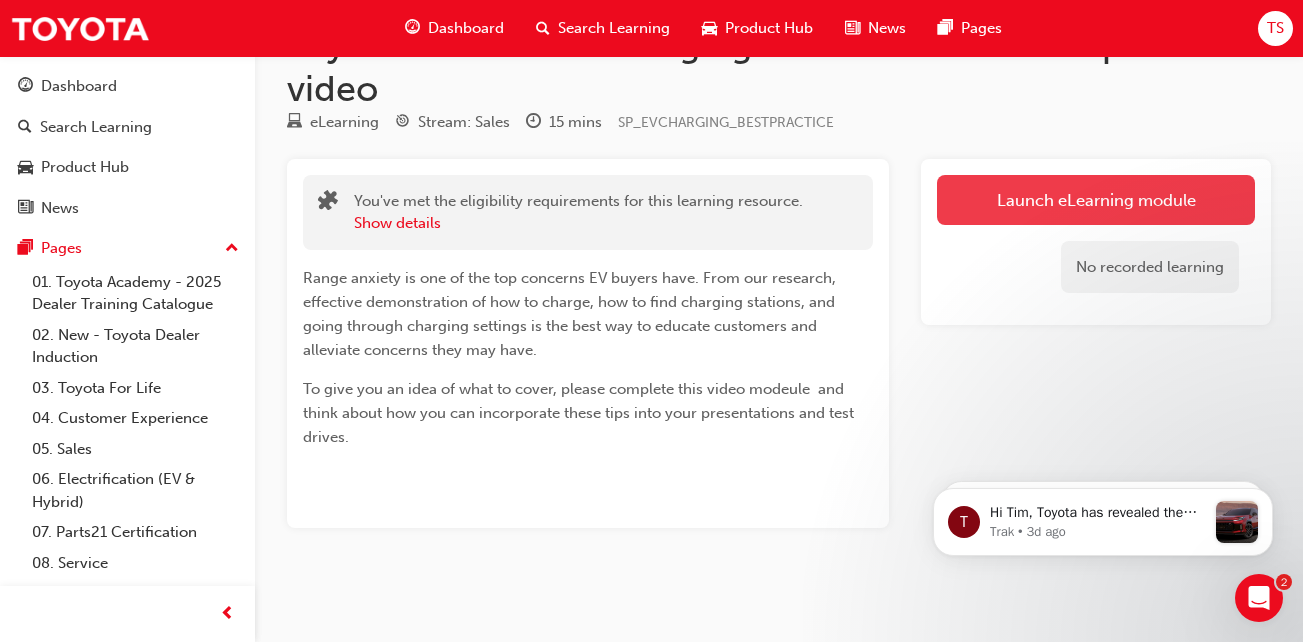 click on "Launch eLearning module" at bounding box center [1096, 200] 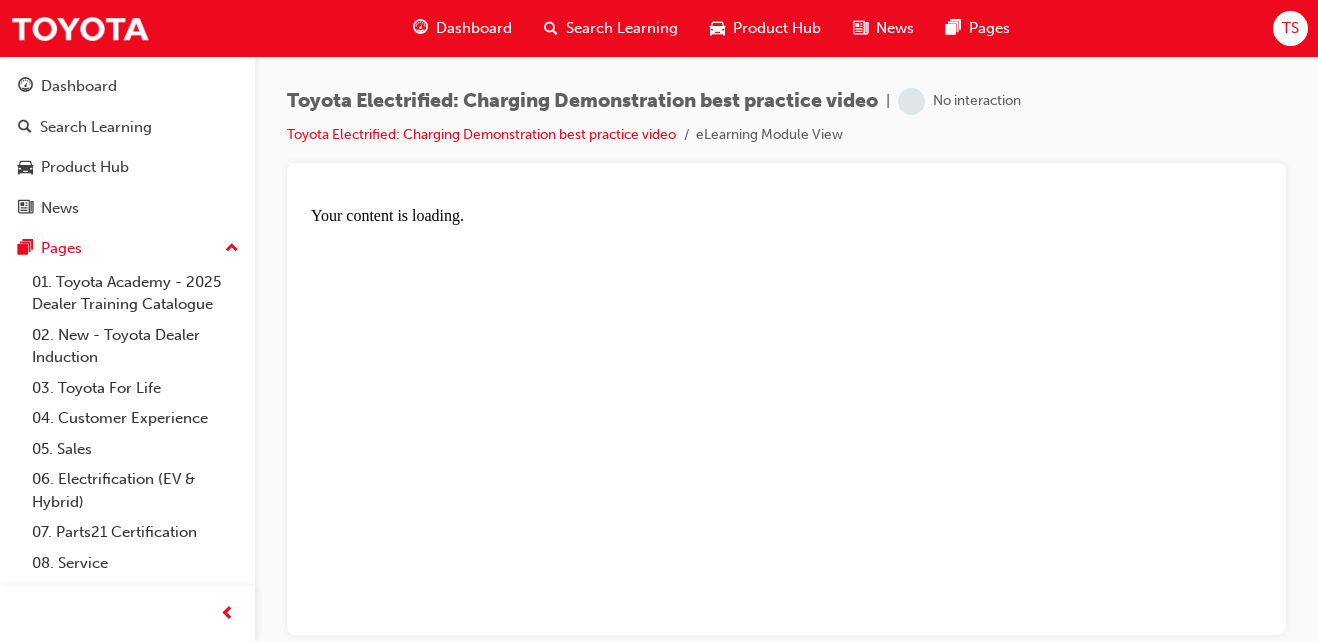 scroll, scrollTop: 0, scrollLeft: 0, axis: both 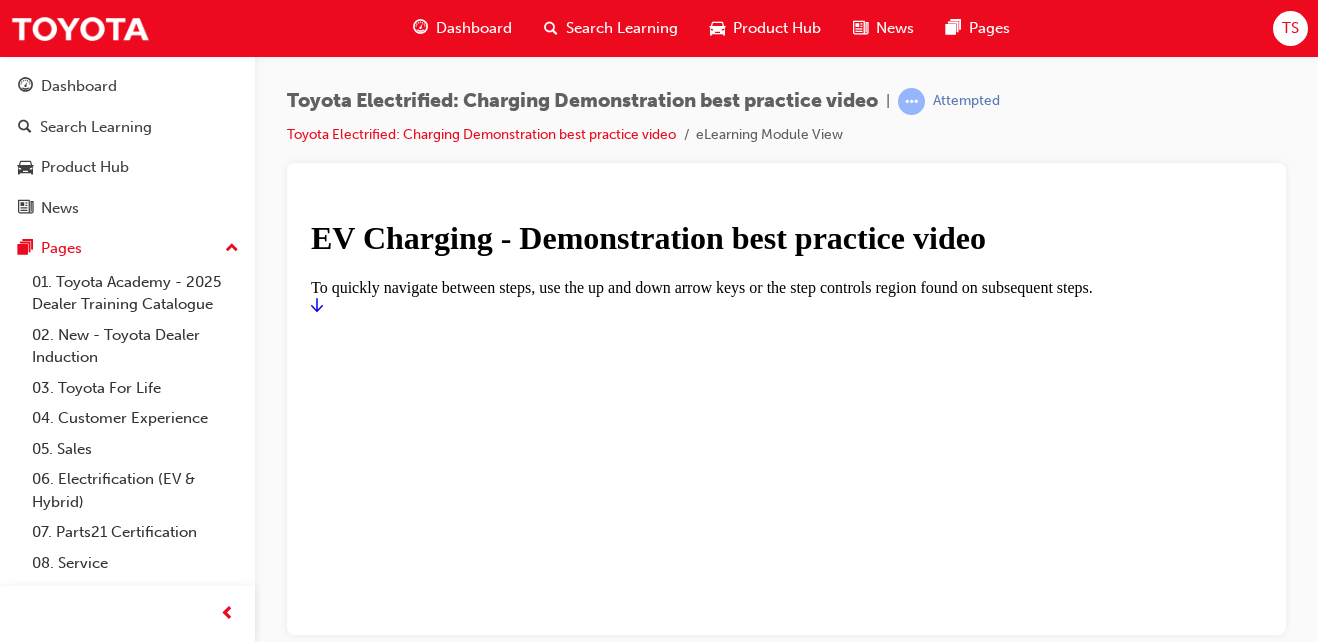 click 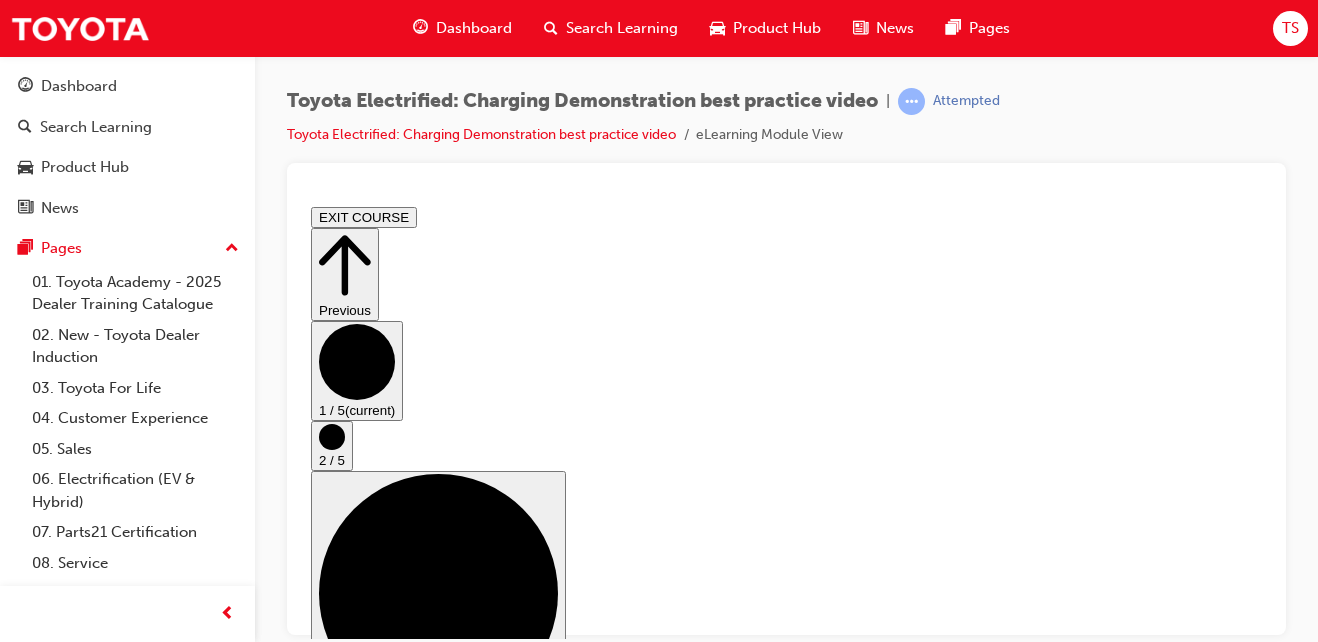 scroll, scrollTop: 55, scrollLeft: 0, axis: vertical 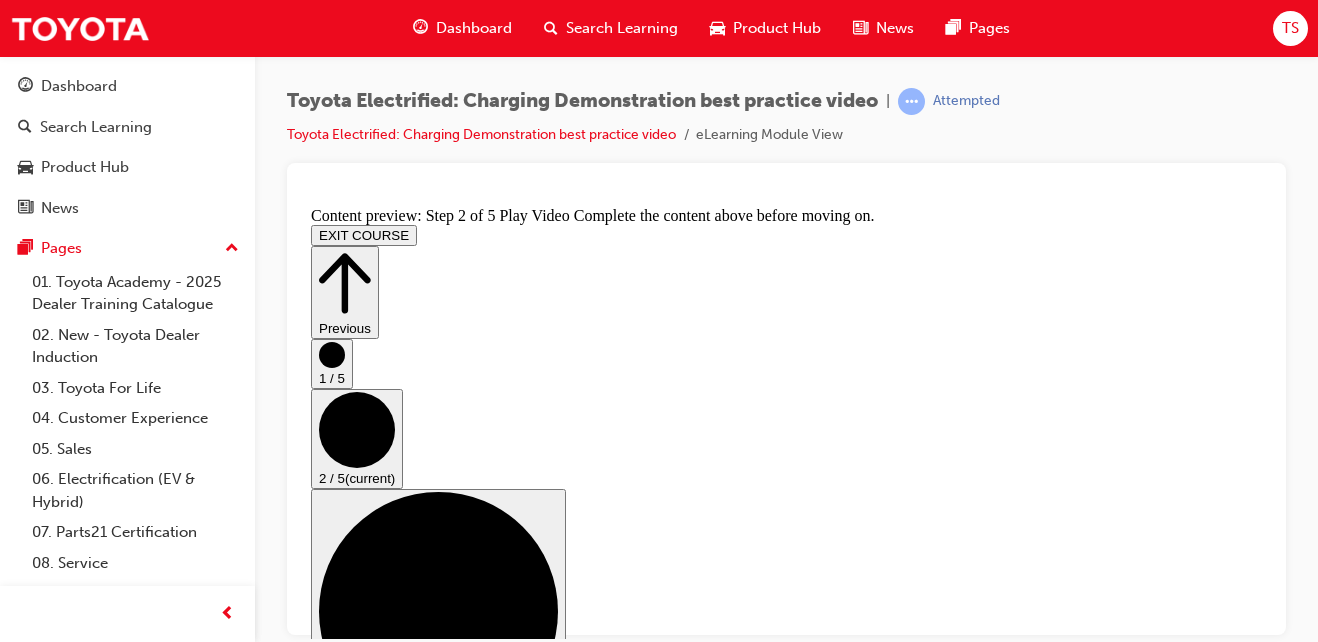 click at bounding box center [359, 1986] 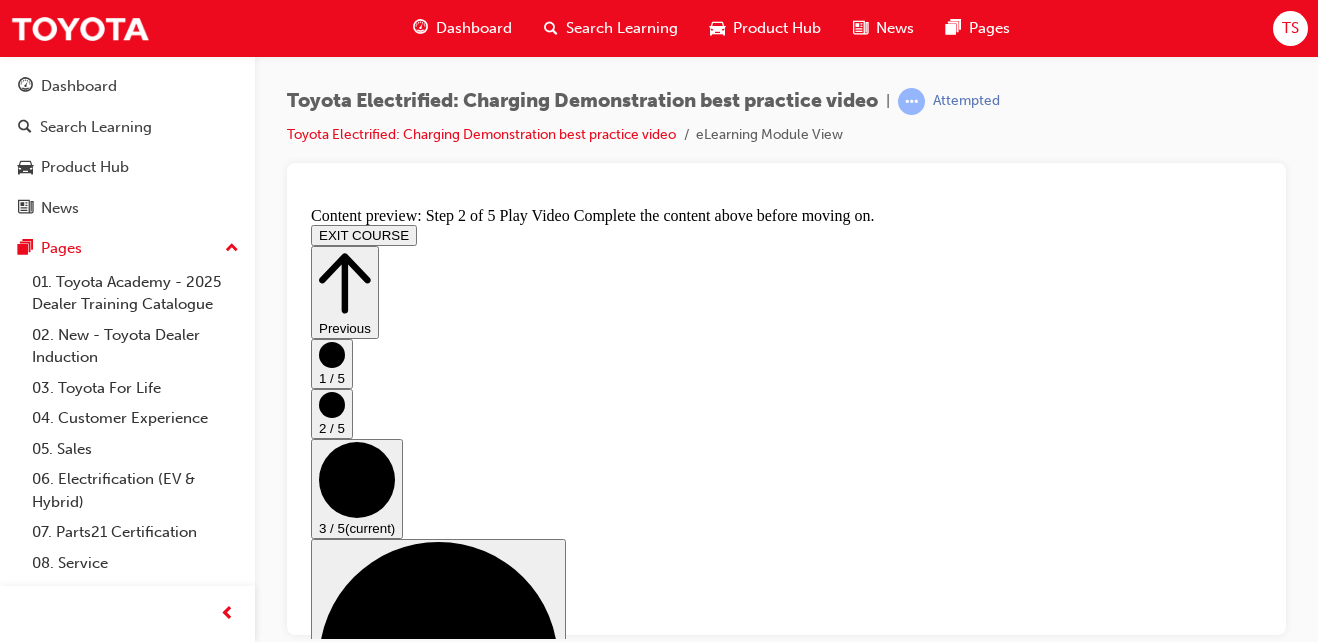 scroll, scrollTop: 200, scrollLeft: 0, axis: vertical 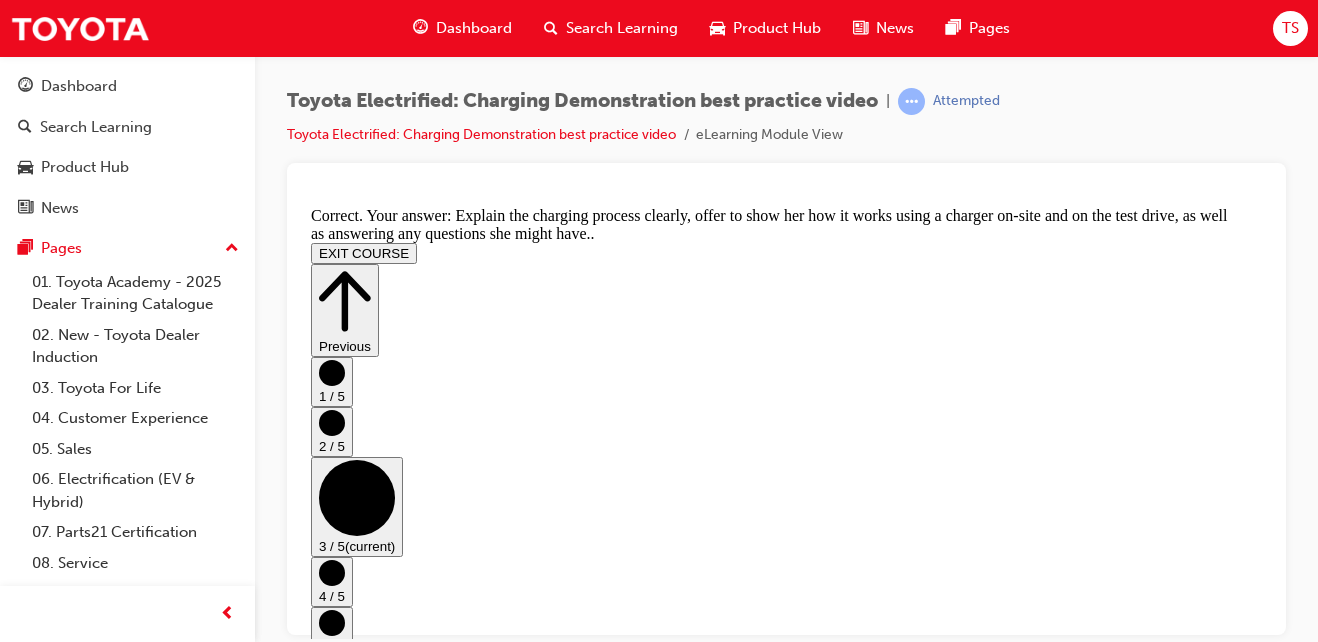 click on "Go to next step" at bounding box center [770, 1127] 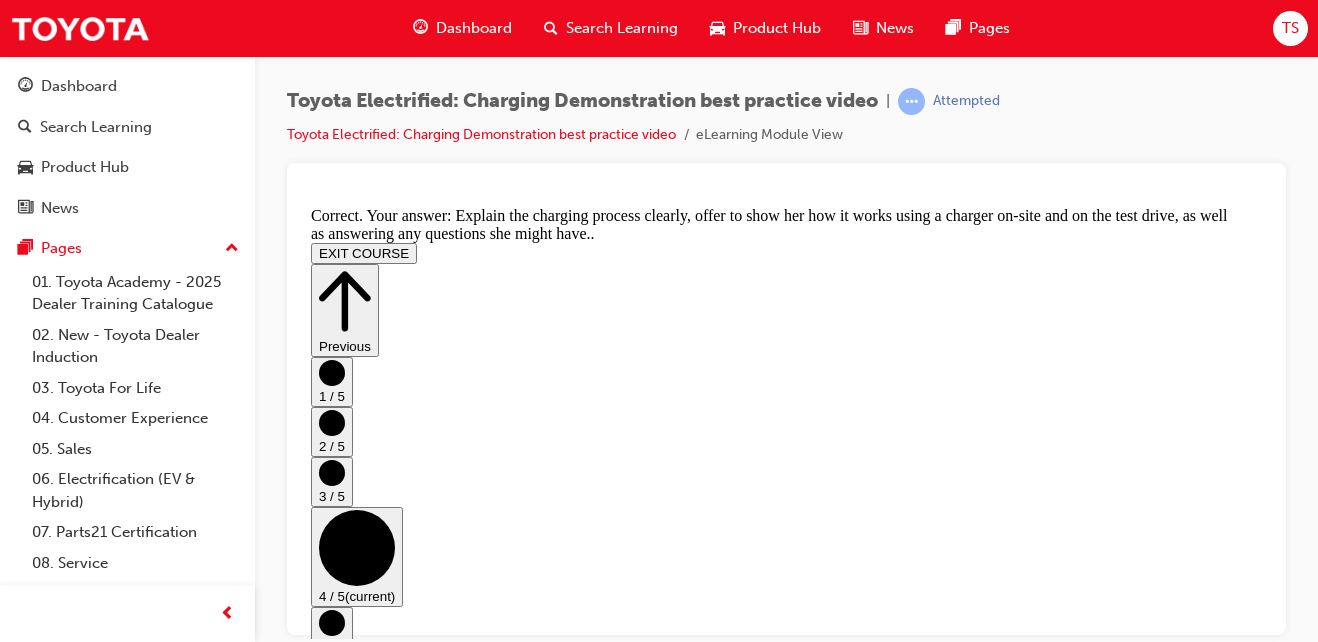 scroll, scrollTop: 0, scrollLeft: 0, axis: both 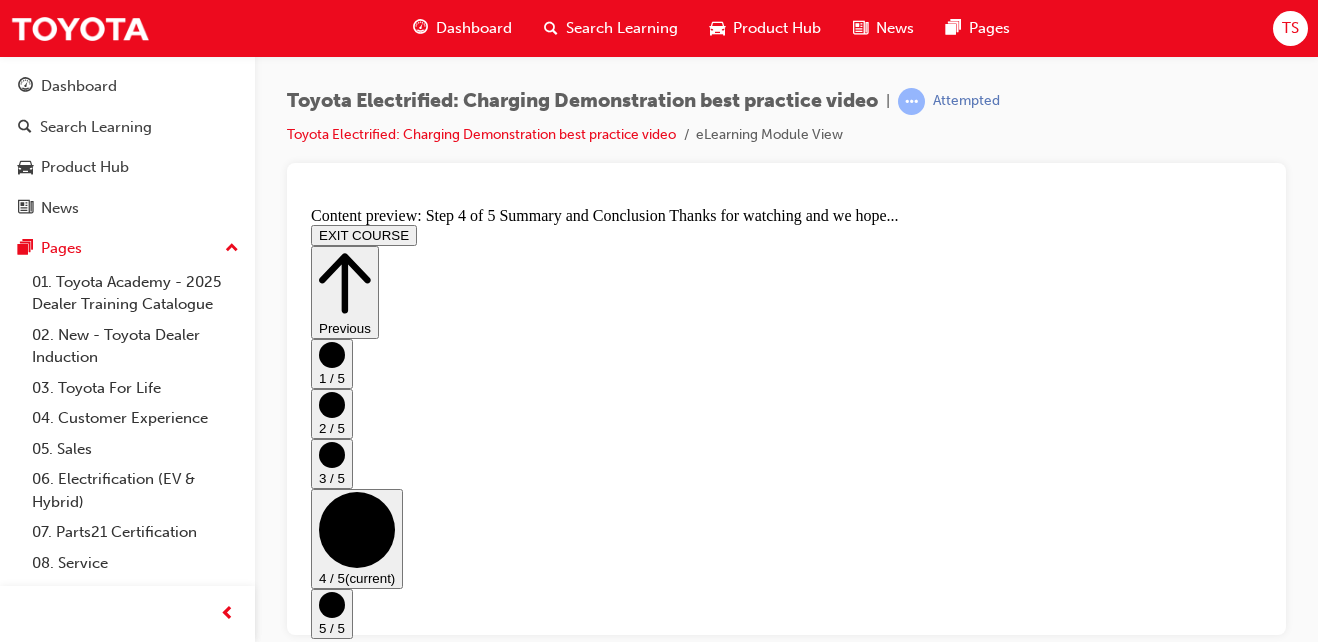 click on "Go to next step" at bounding box center (770, 1109) 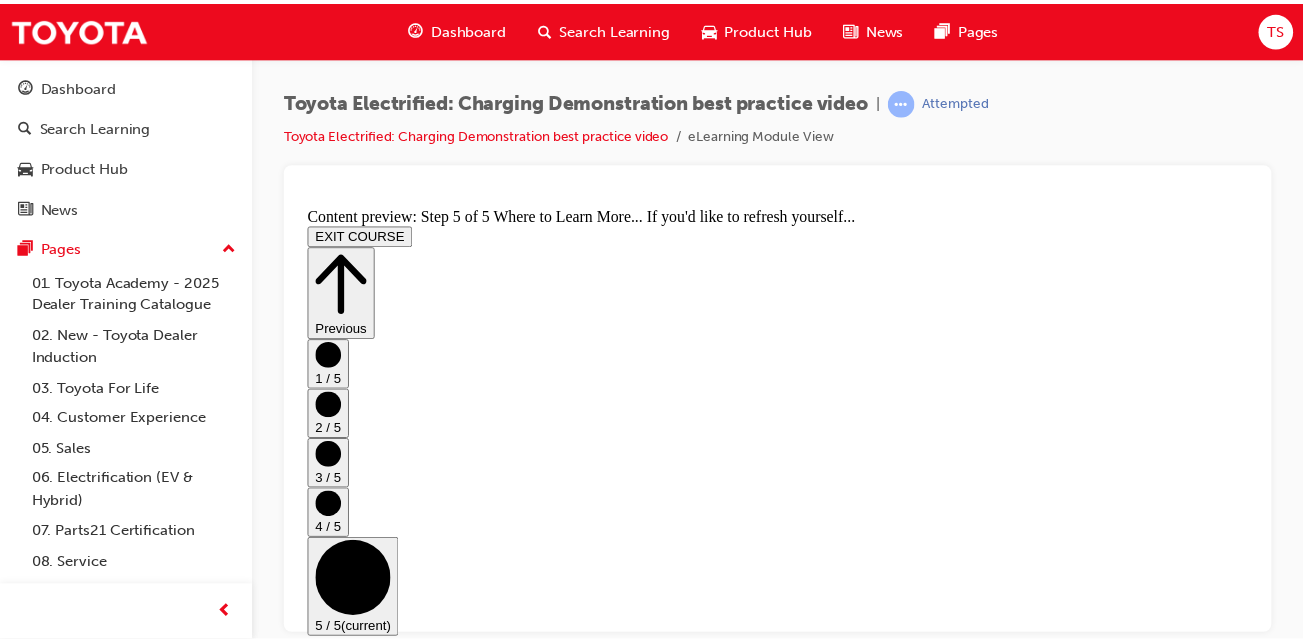 scroll, scrollTop: 513, scrollLeft: 0, axis: vertical 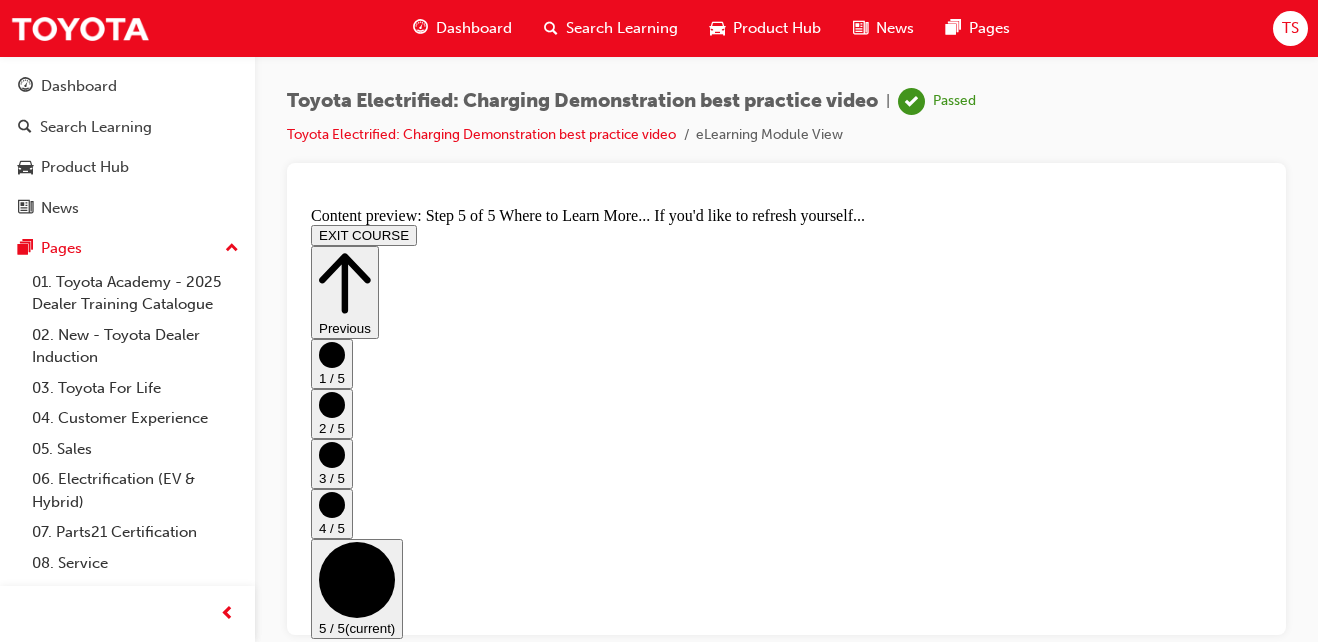 click on "Dashboard" at bounding box center [474, 28] 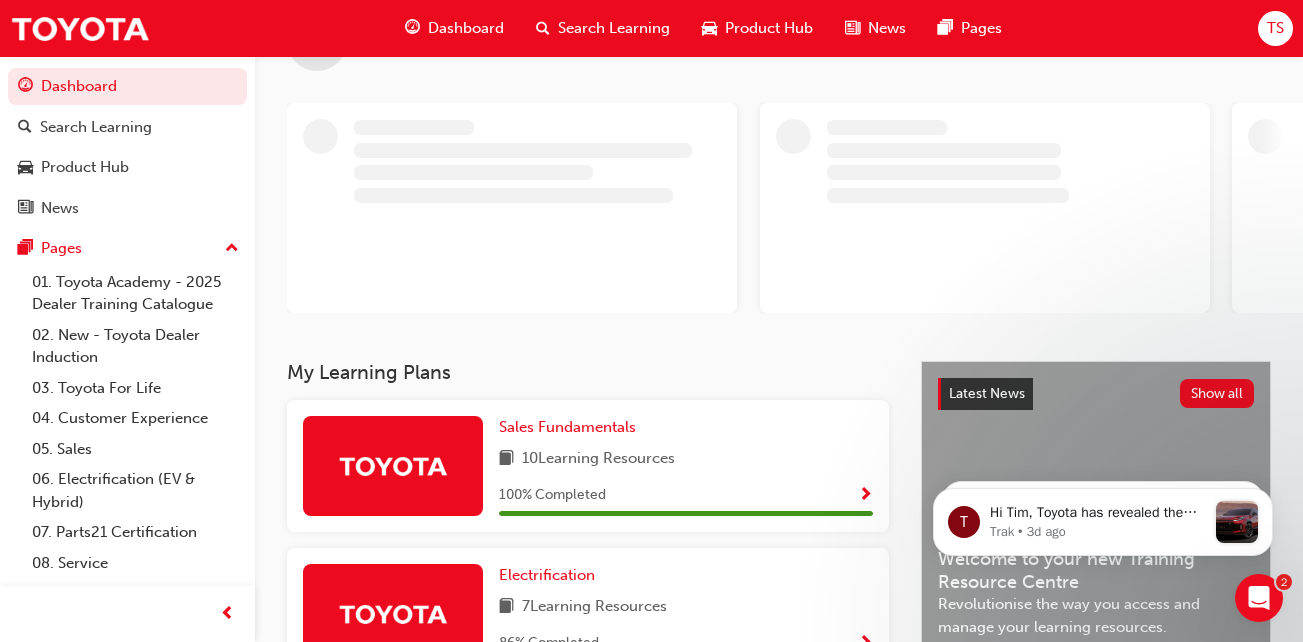 scroll, scrollTop: 400, scrollLeft: 0, axis: vertical 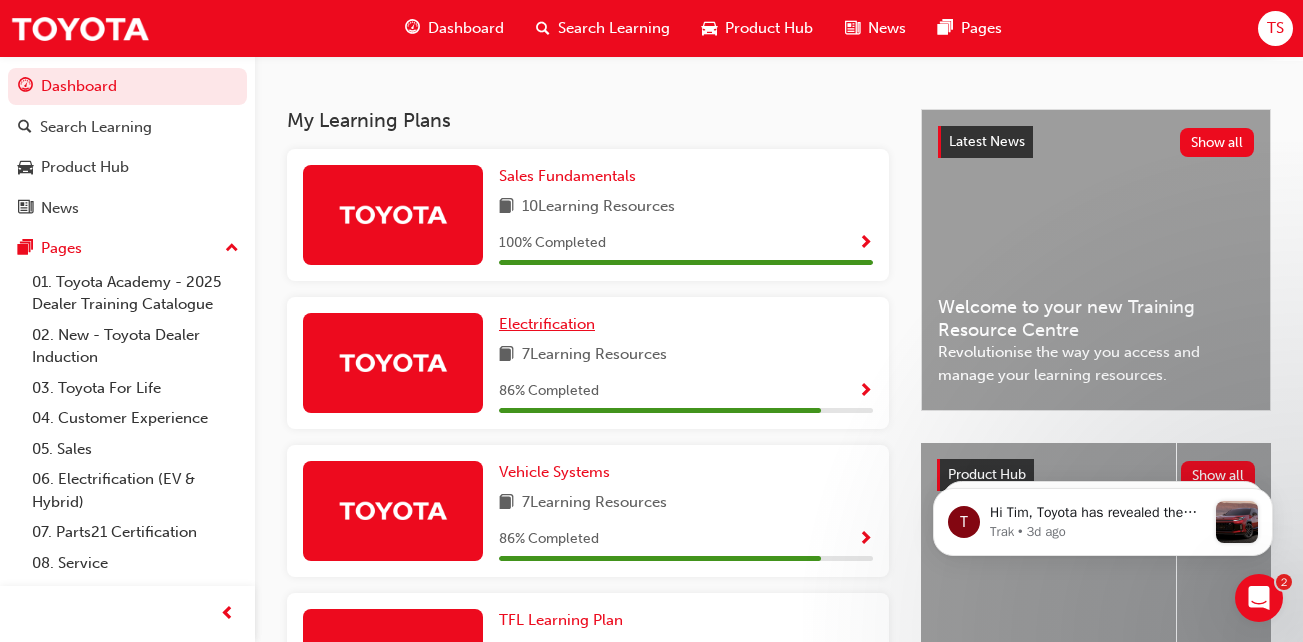 click on "Electrification" at bounding box center (547, 324) 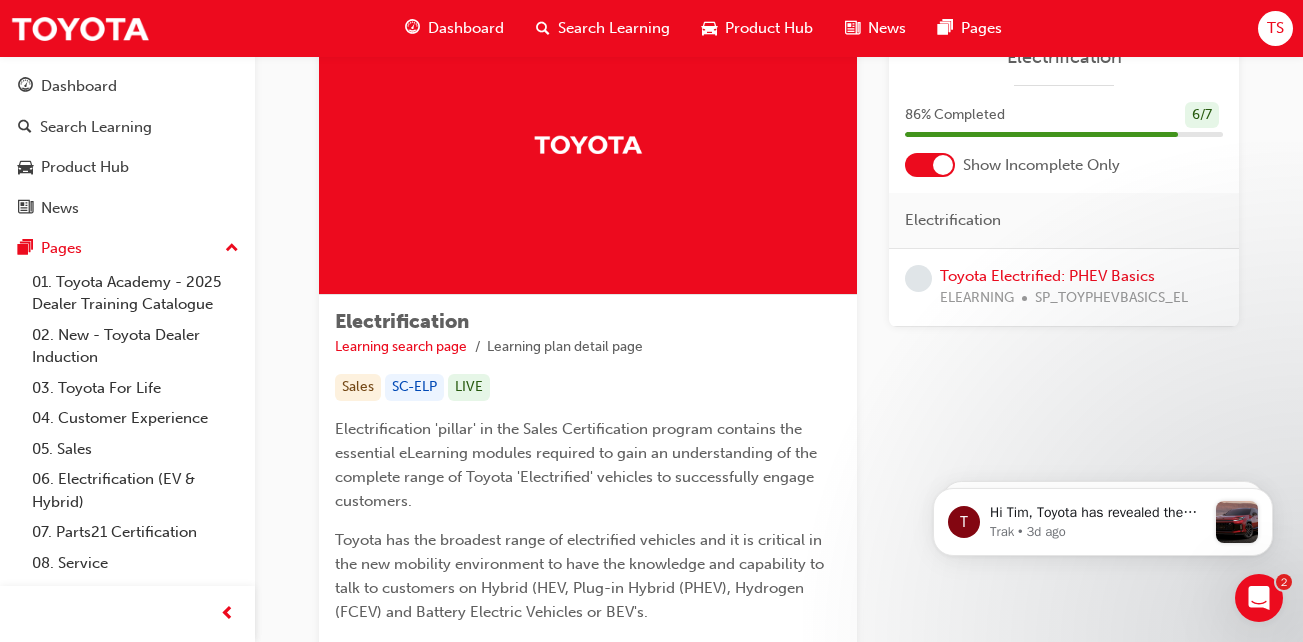 scroll, scrollTop: 0, scrollLeft: 0, axis: both 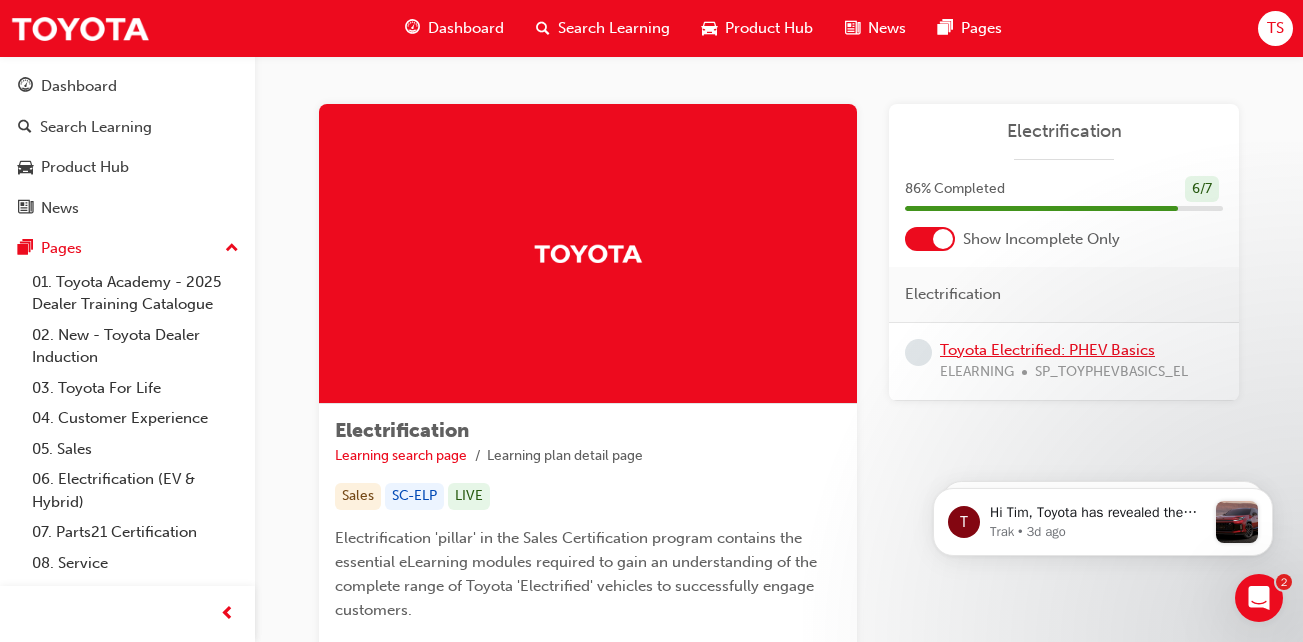 click on "Toyota Electrified: PHEV Basics" at bounding box center (1047, 350) 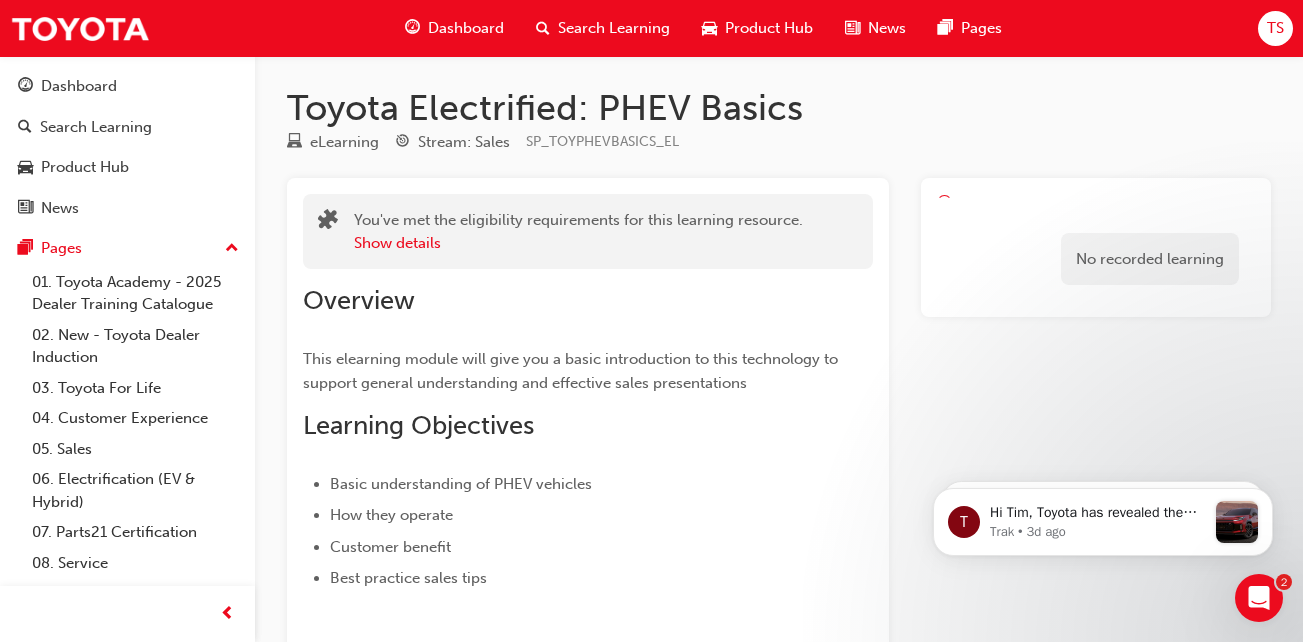 scroll, scrollTop: 0, scrollLeft: 0, axis: both 